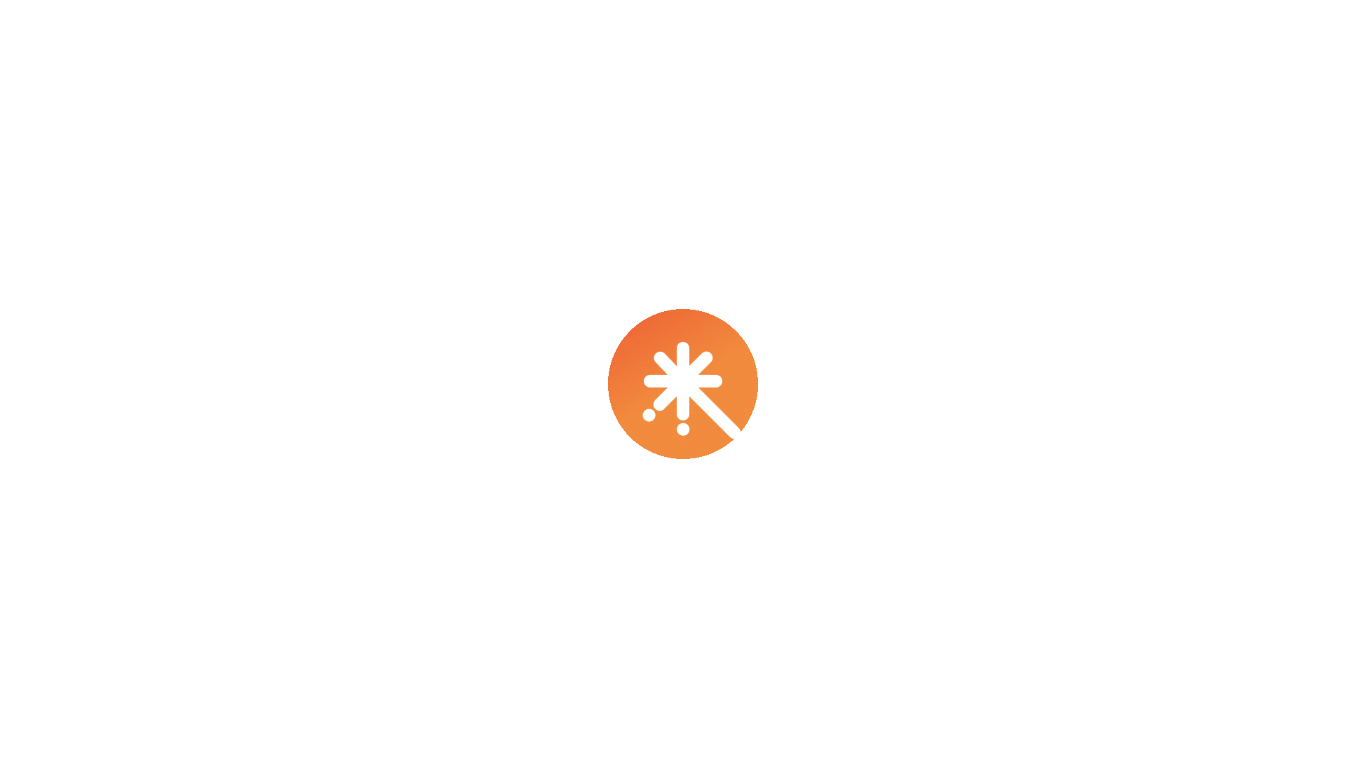 scroll, scrollTop: 0, scrollLeft: 0, axis: both 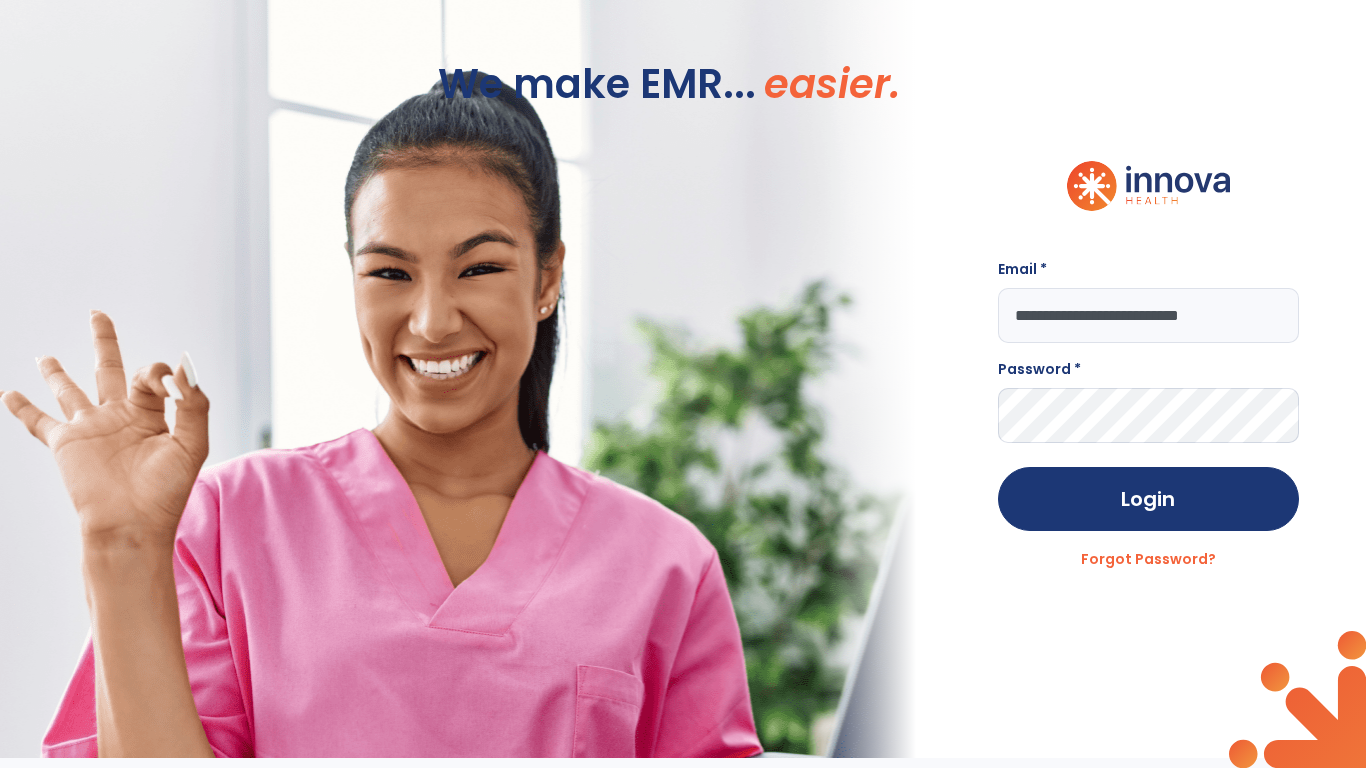 type on "**********" 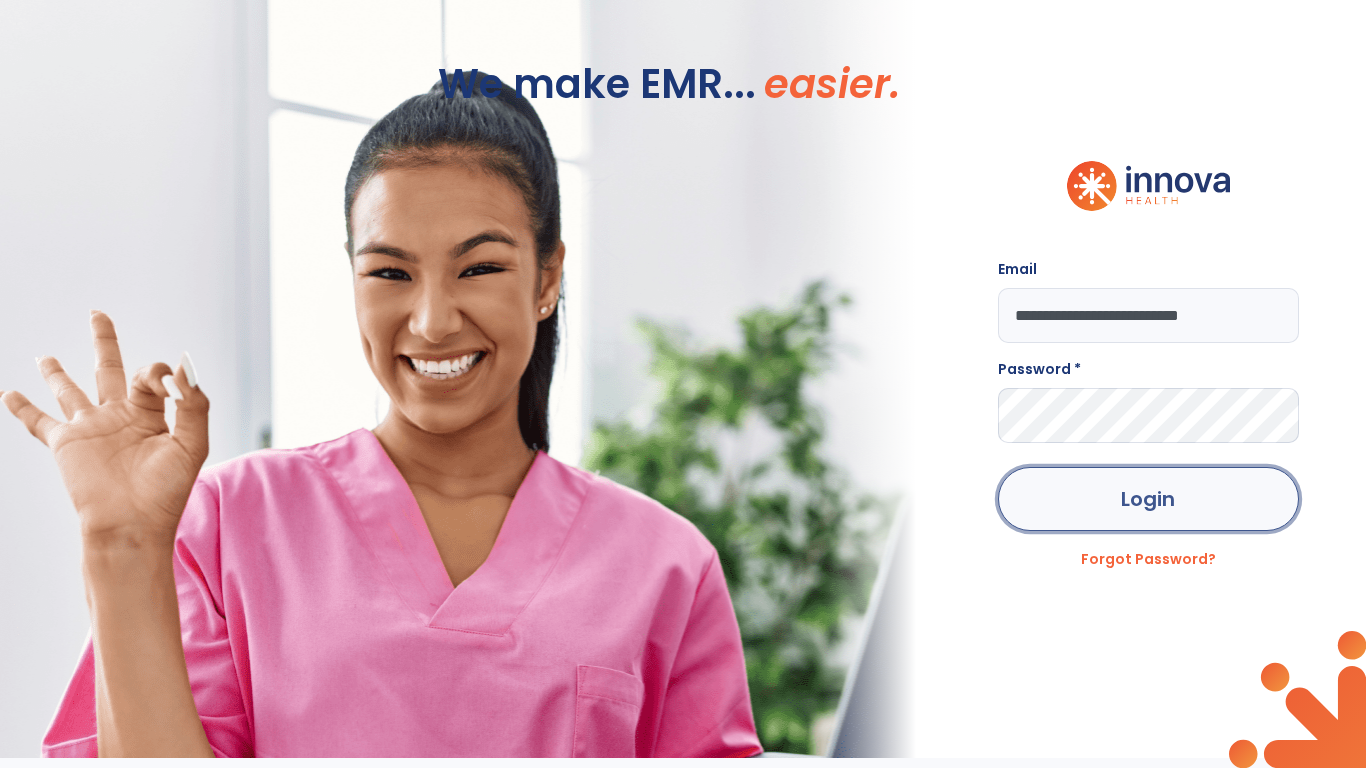 click on "Login" 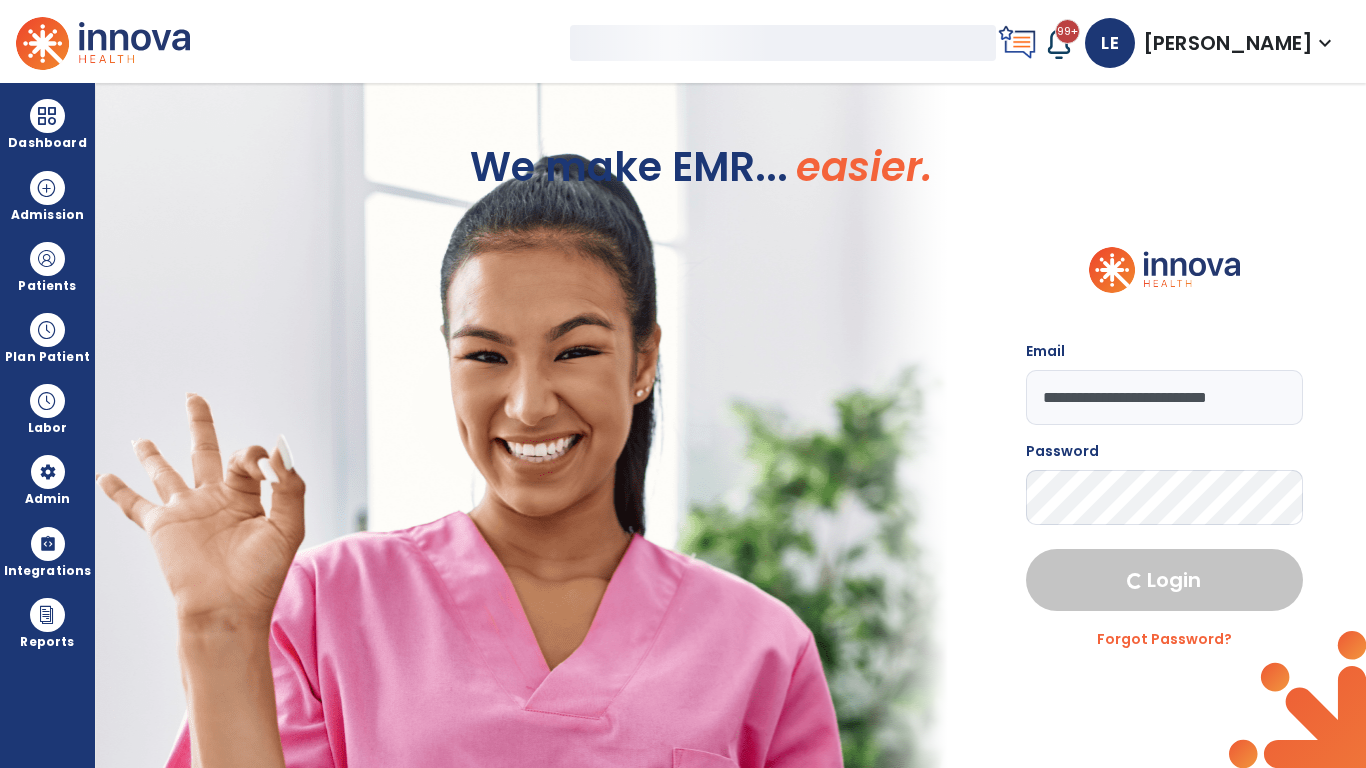select on "***" 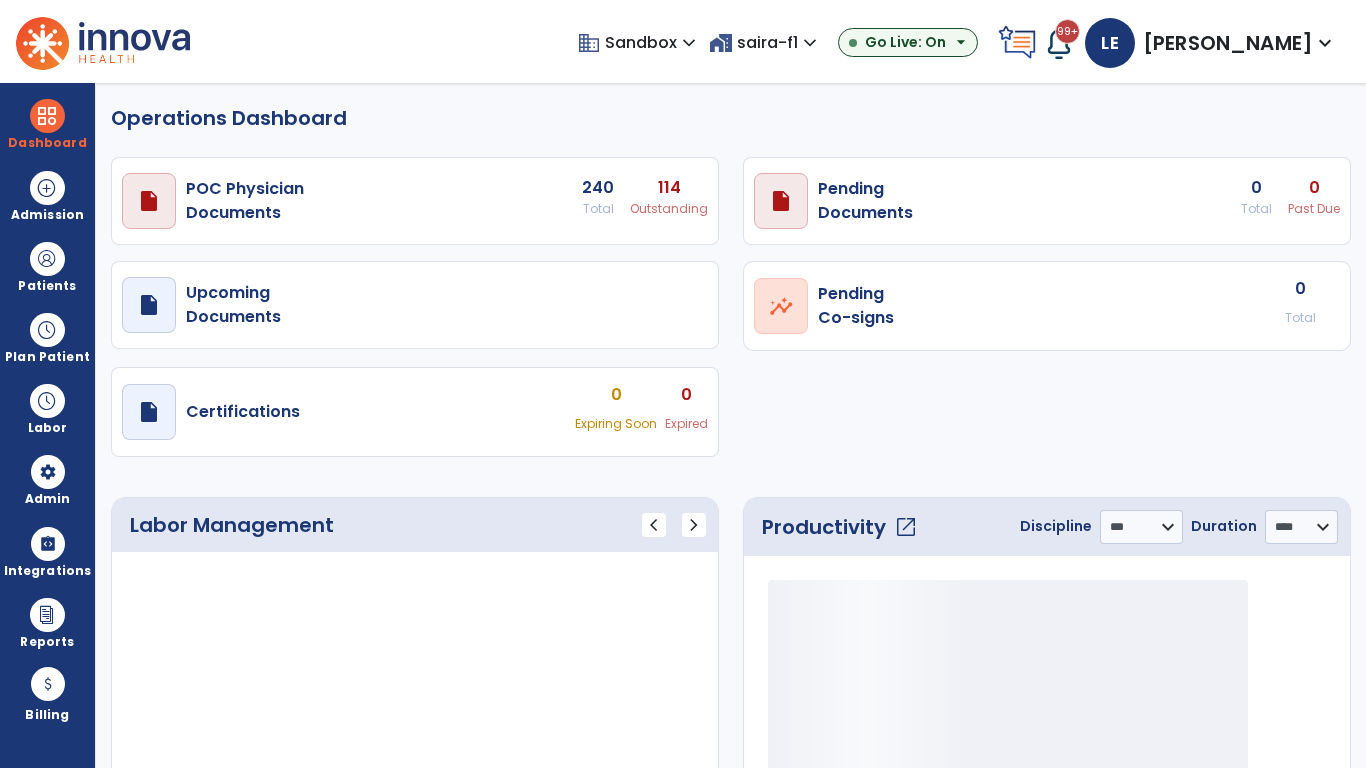 select on "***" 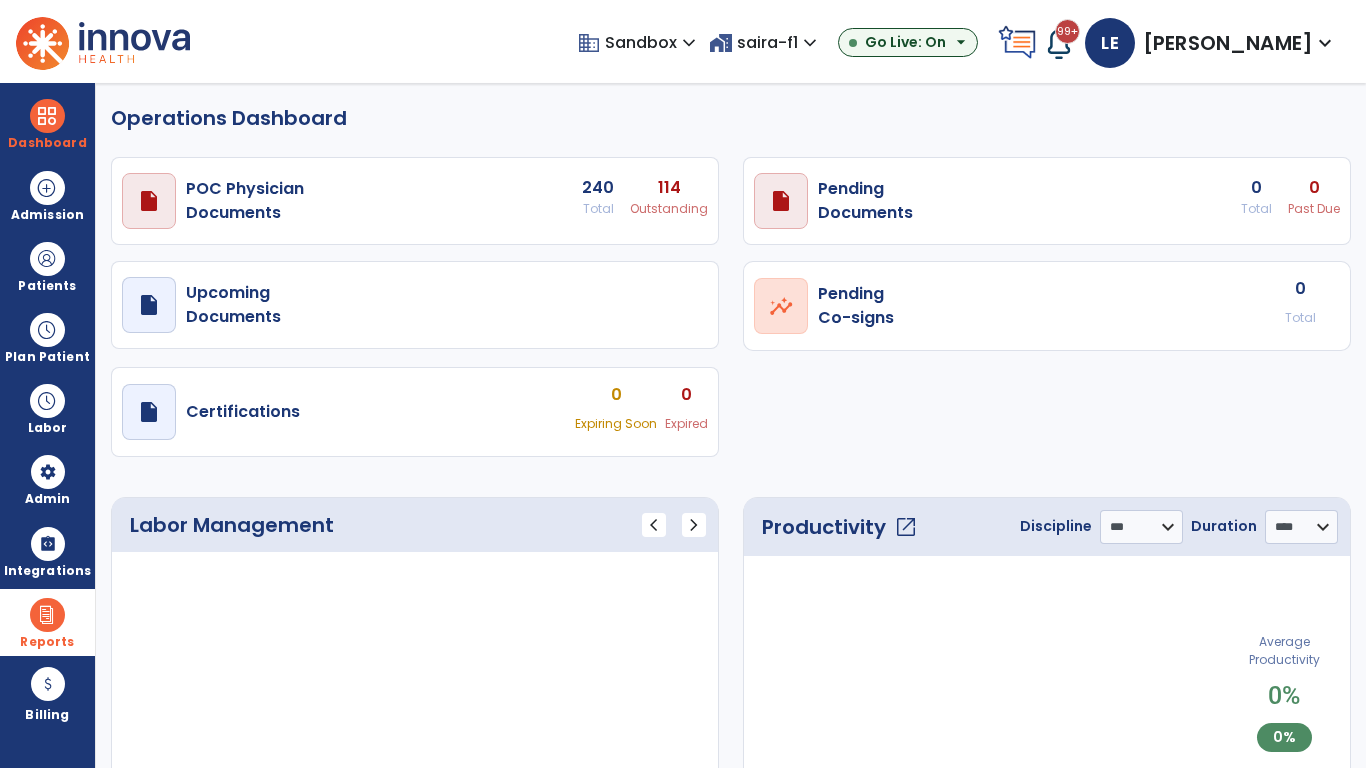 click at bounding box center (47, 615) 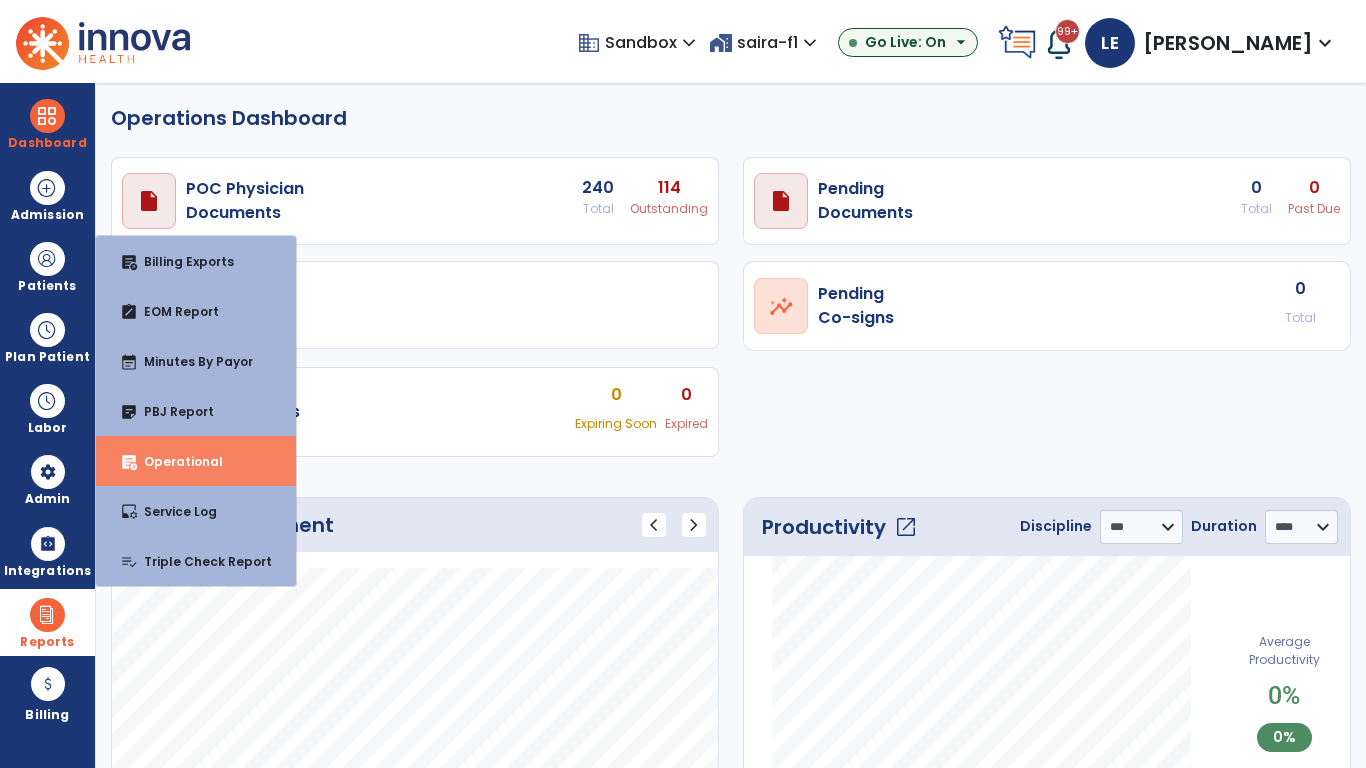 click on "Operational" at bounding box center [175, 461] 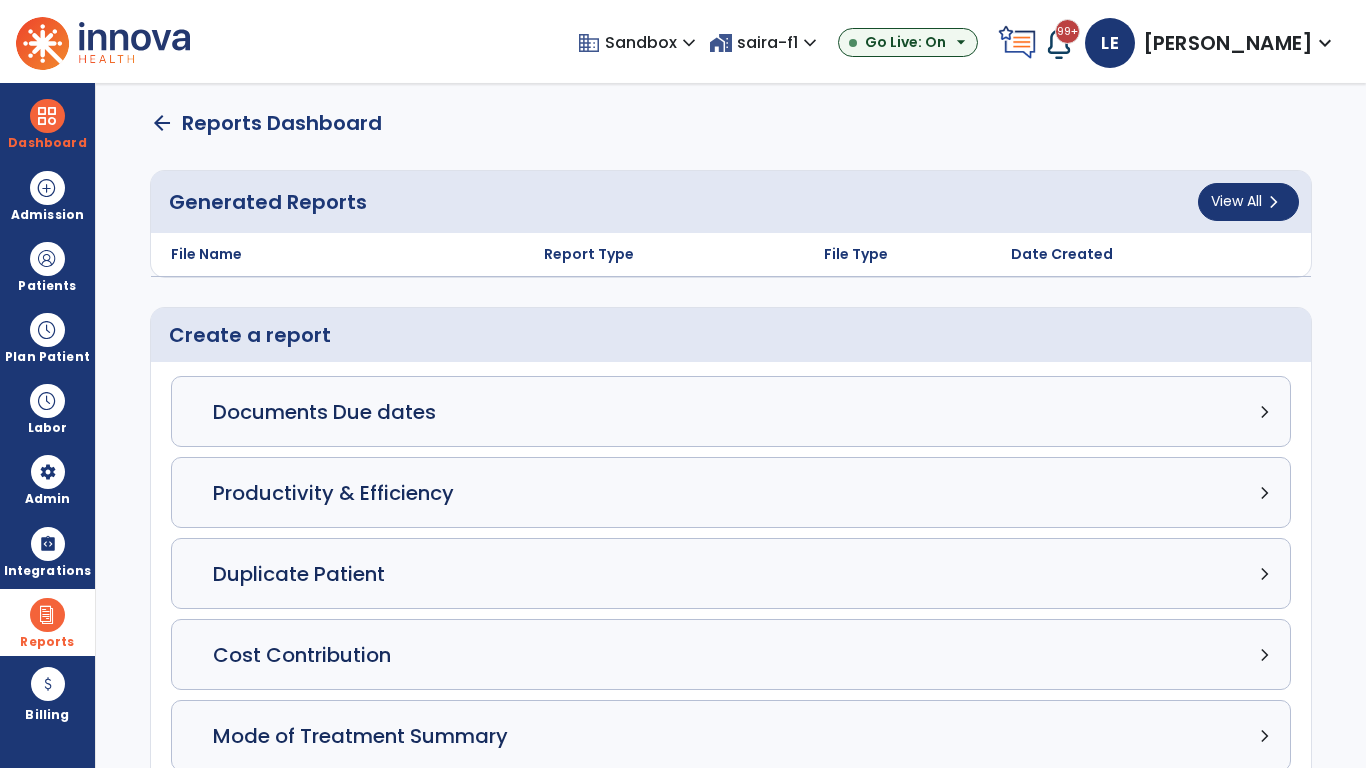 click on "Census Detail chevron_right" 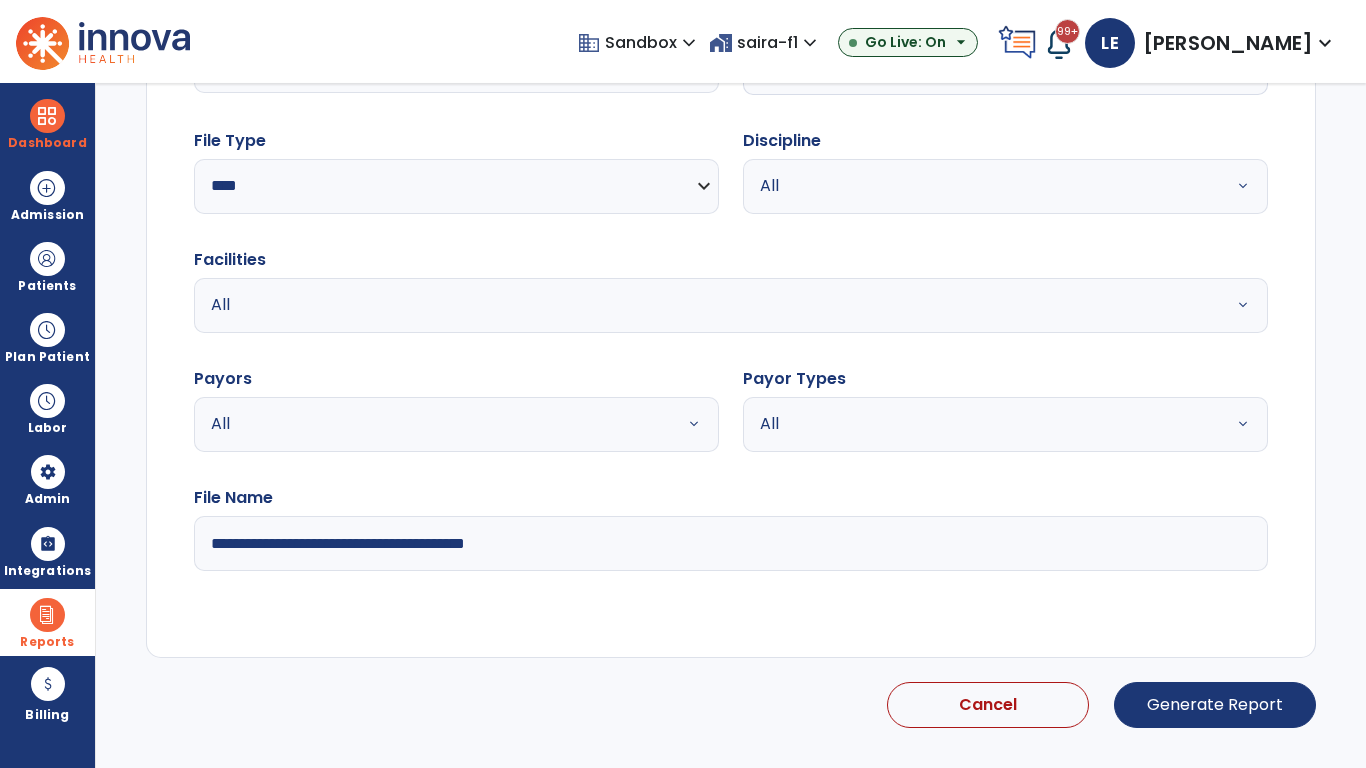 select on "*****" 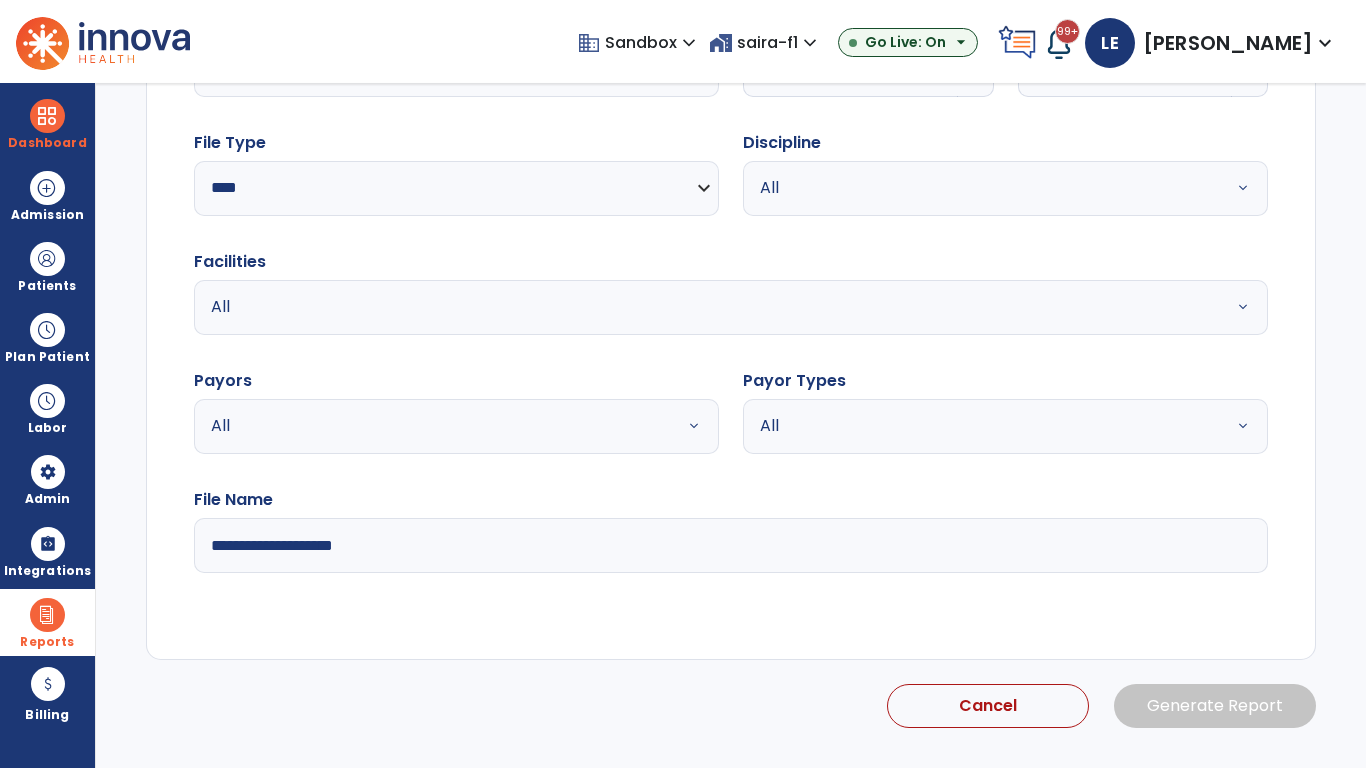 click 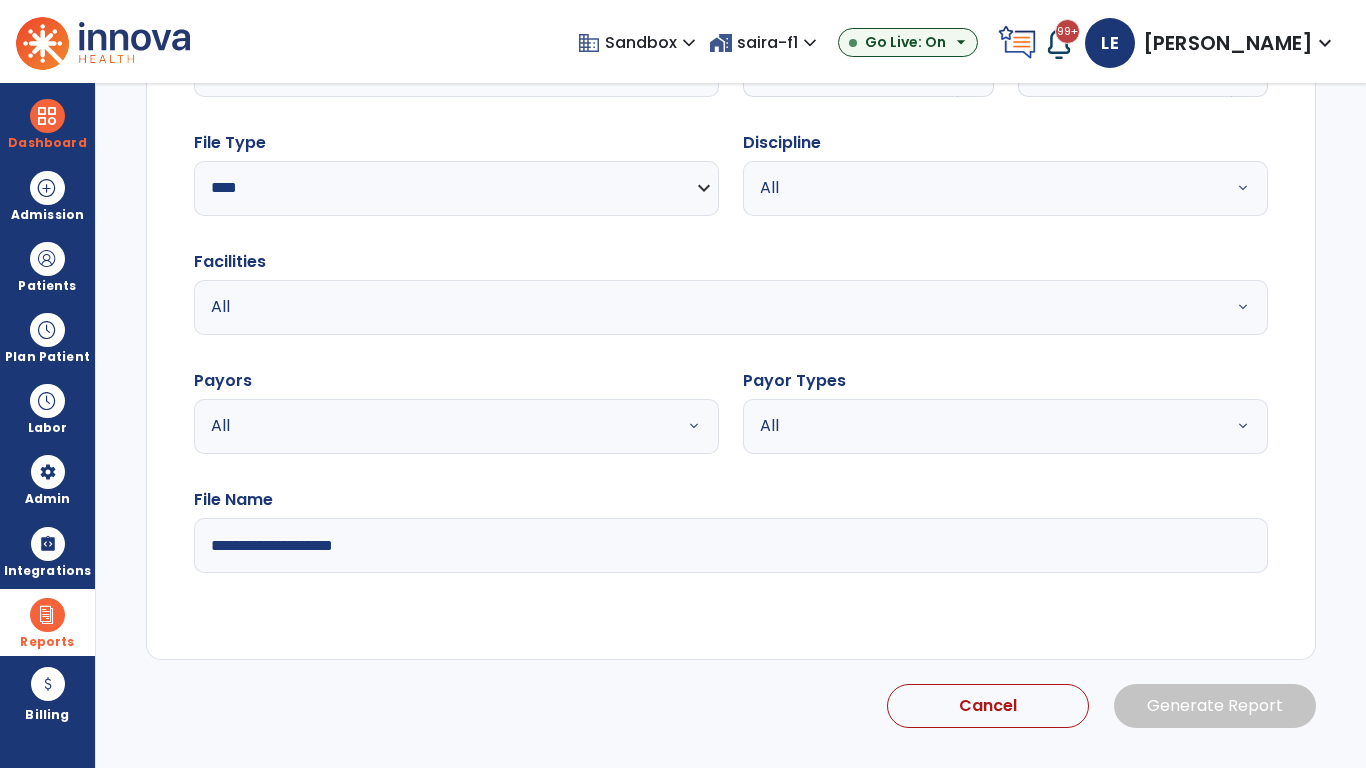select on "*" 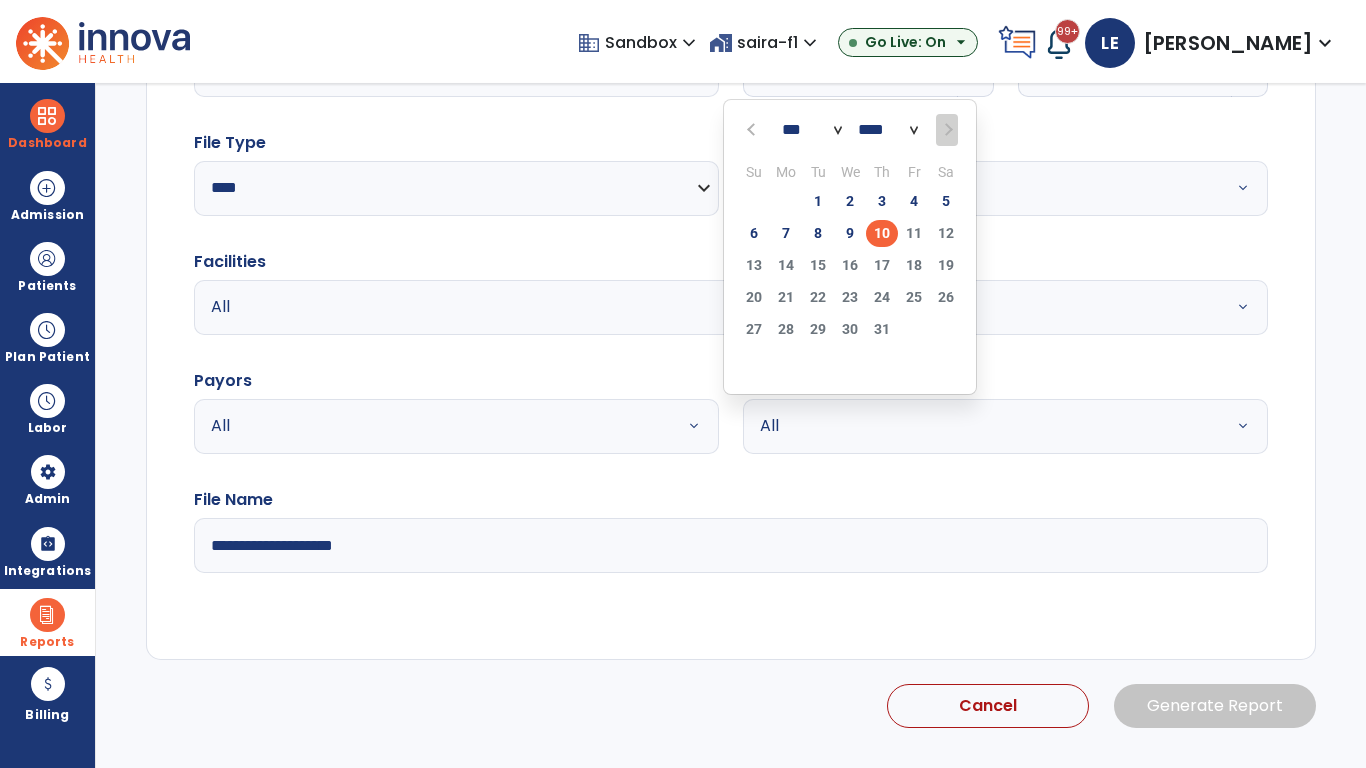 scroll, scrollTop: 192, scrollLeft: 0, axis: vertical 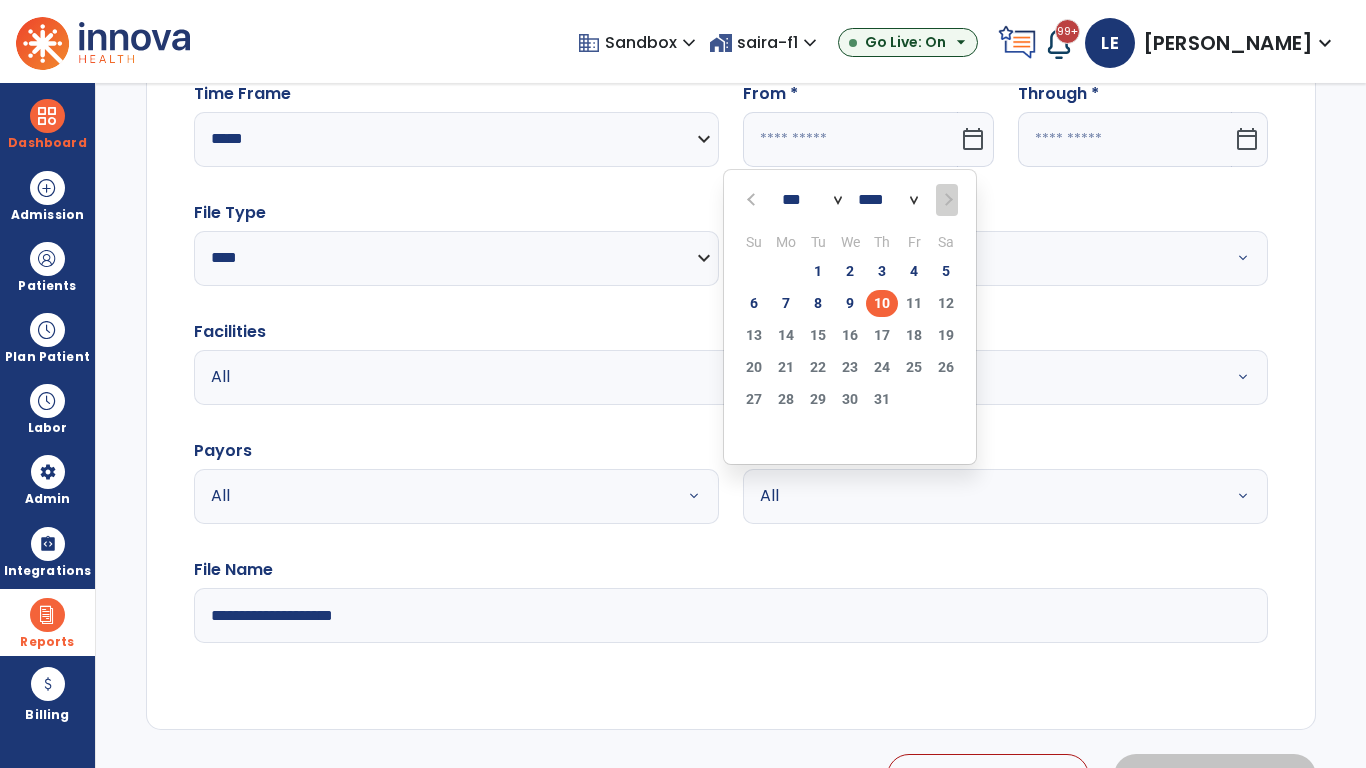 select on "****" 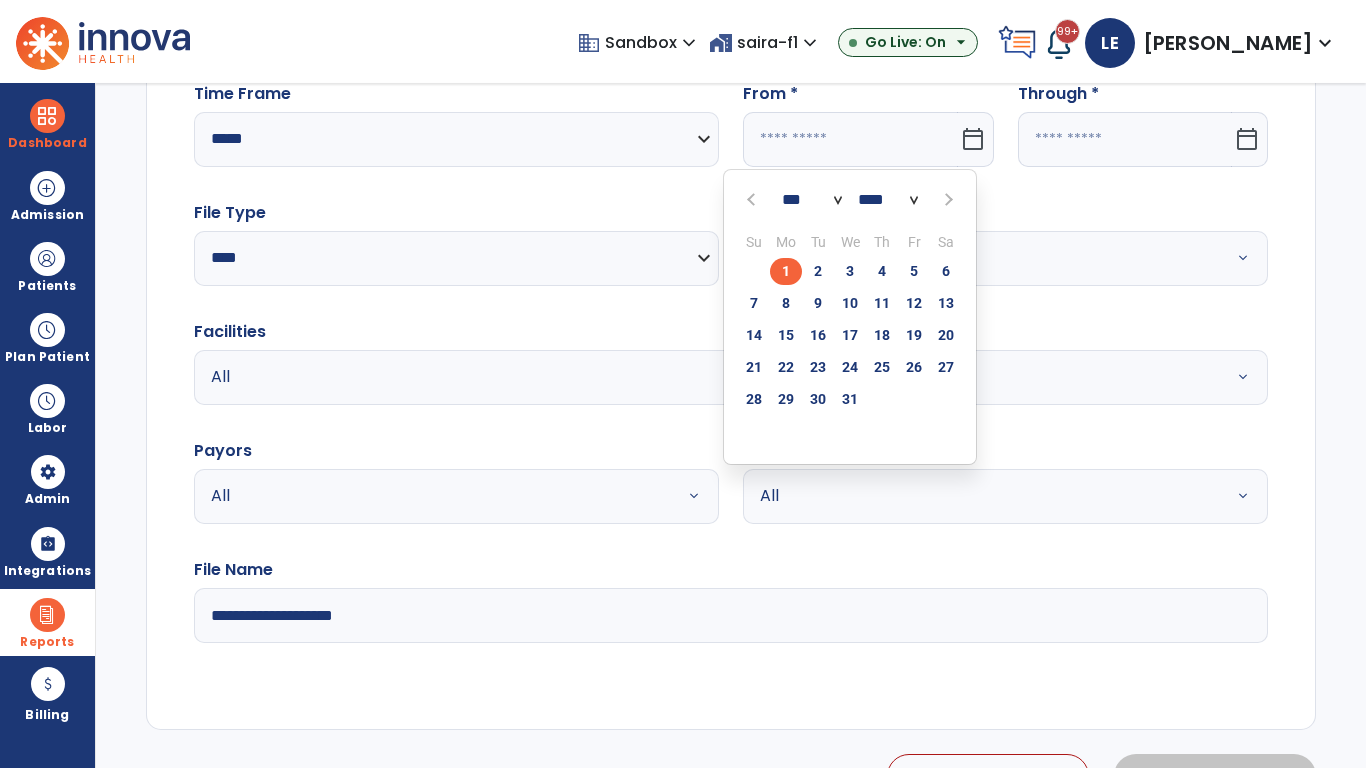 select on "**" 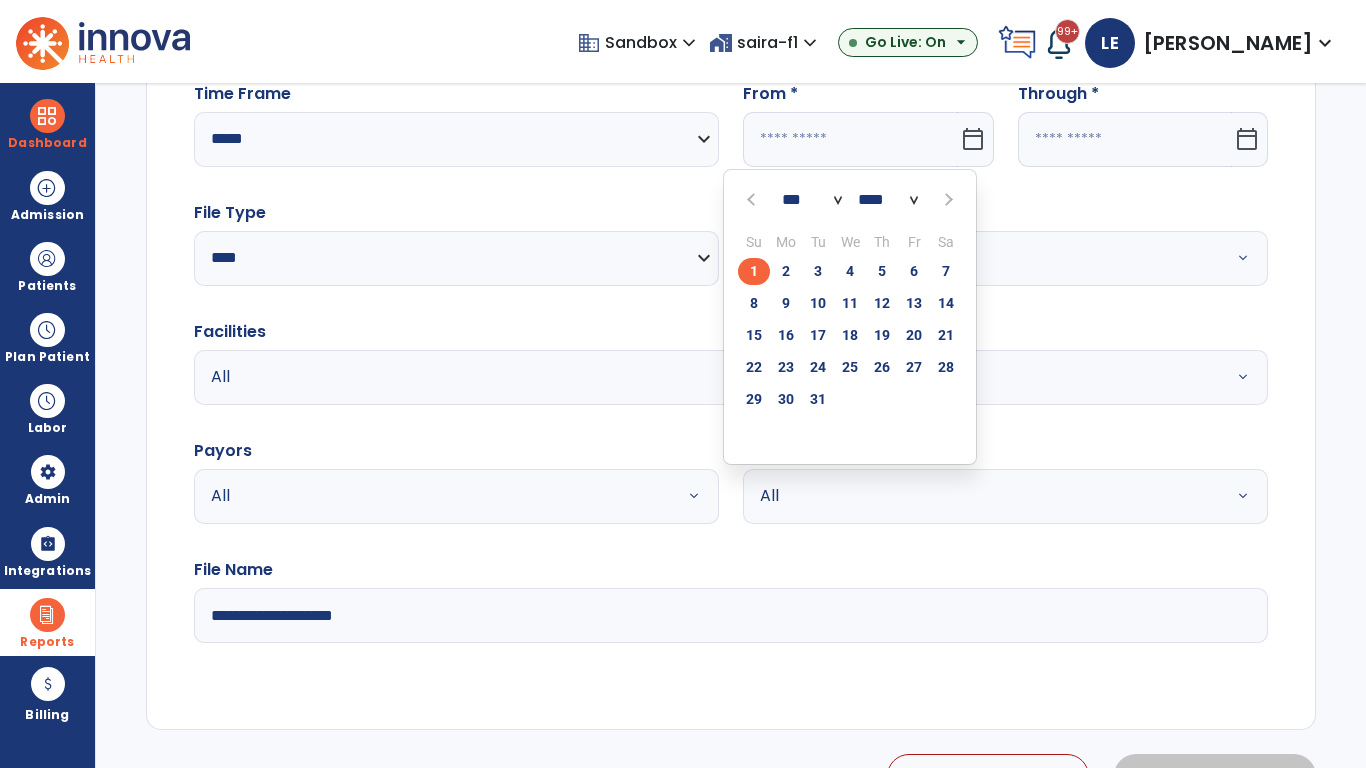 click on "1" 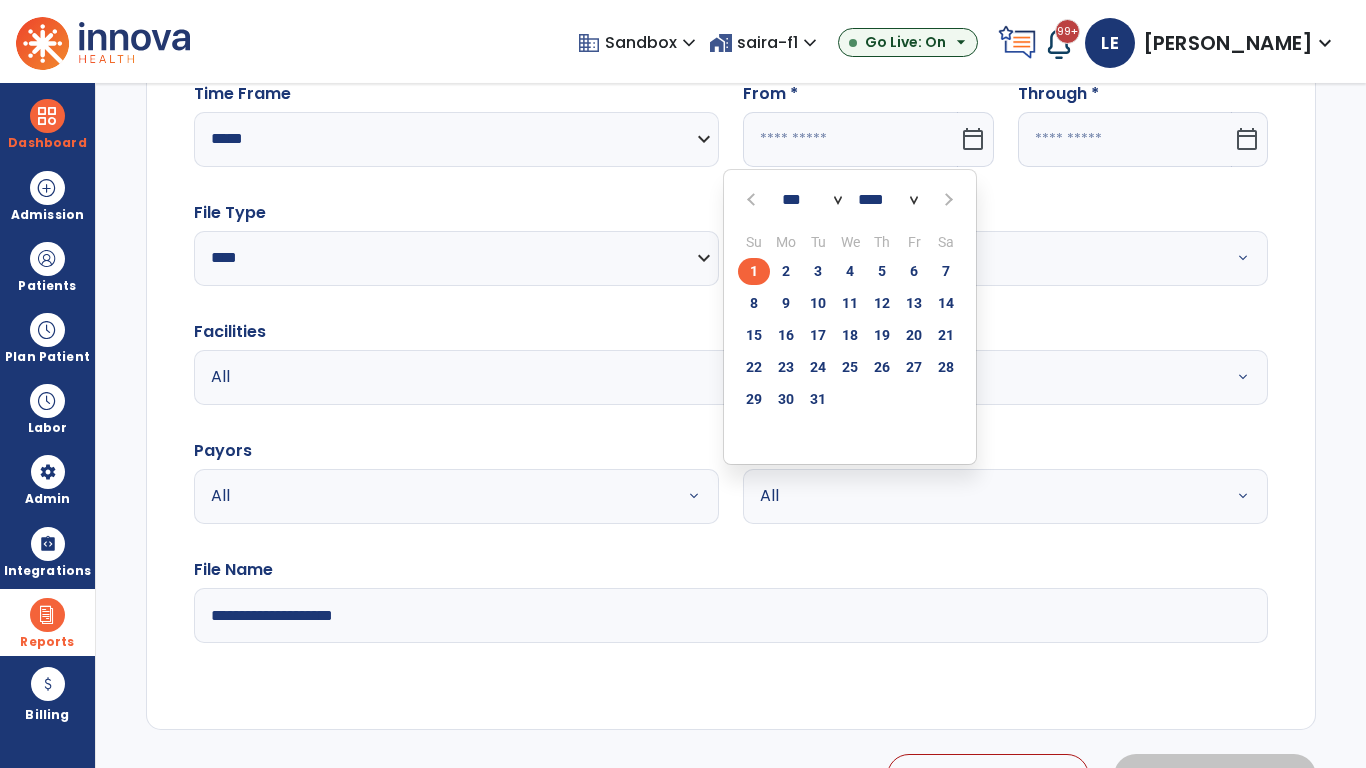 type on "**********" 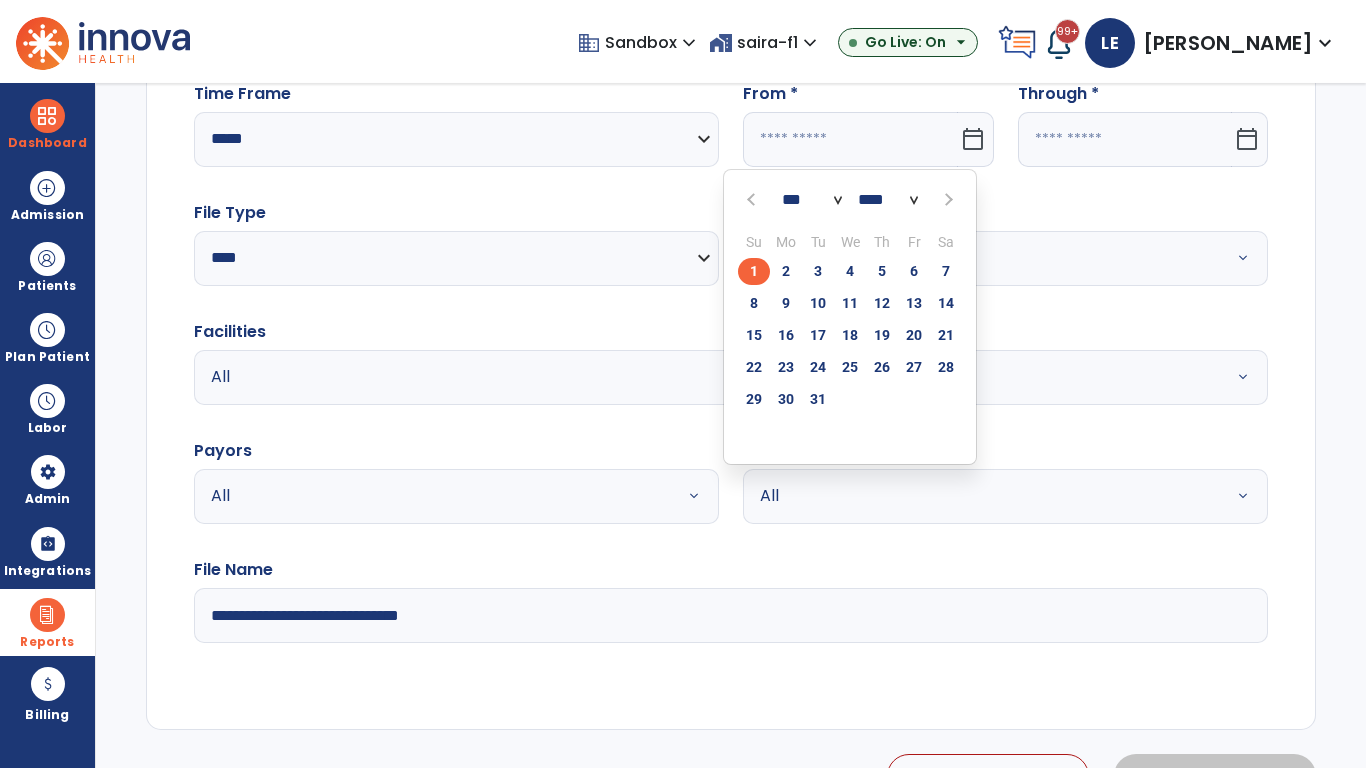 type on "*********" 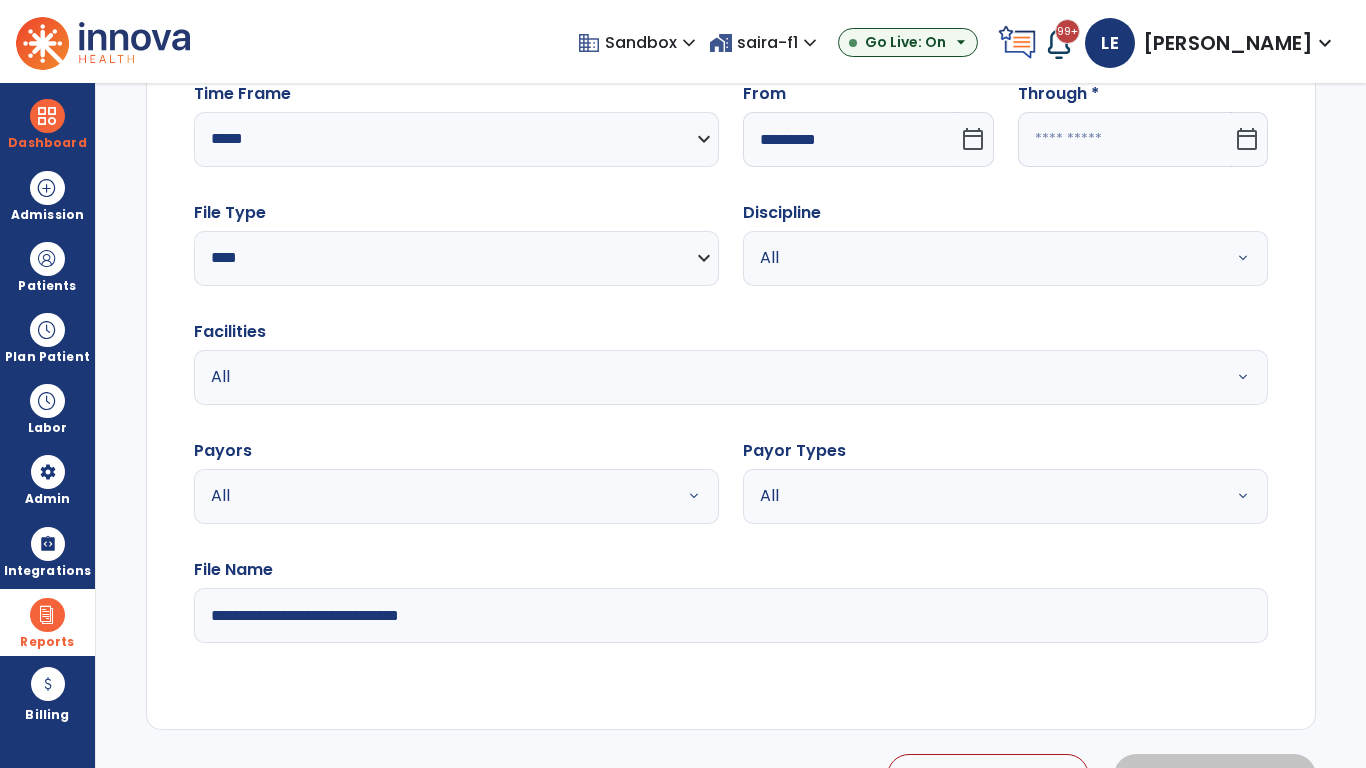 click 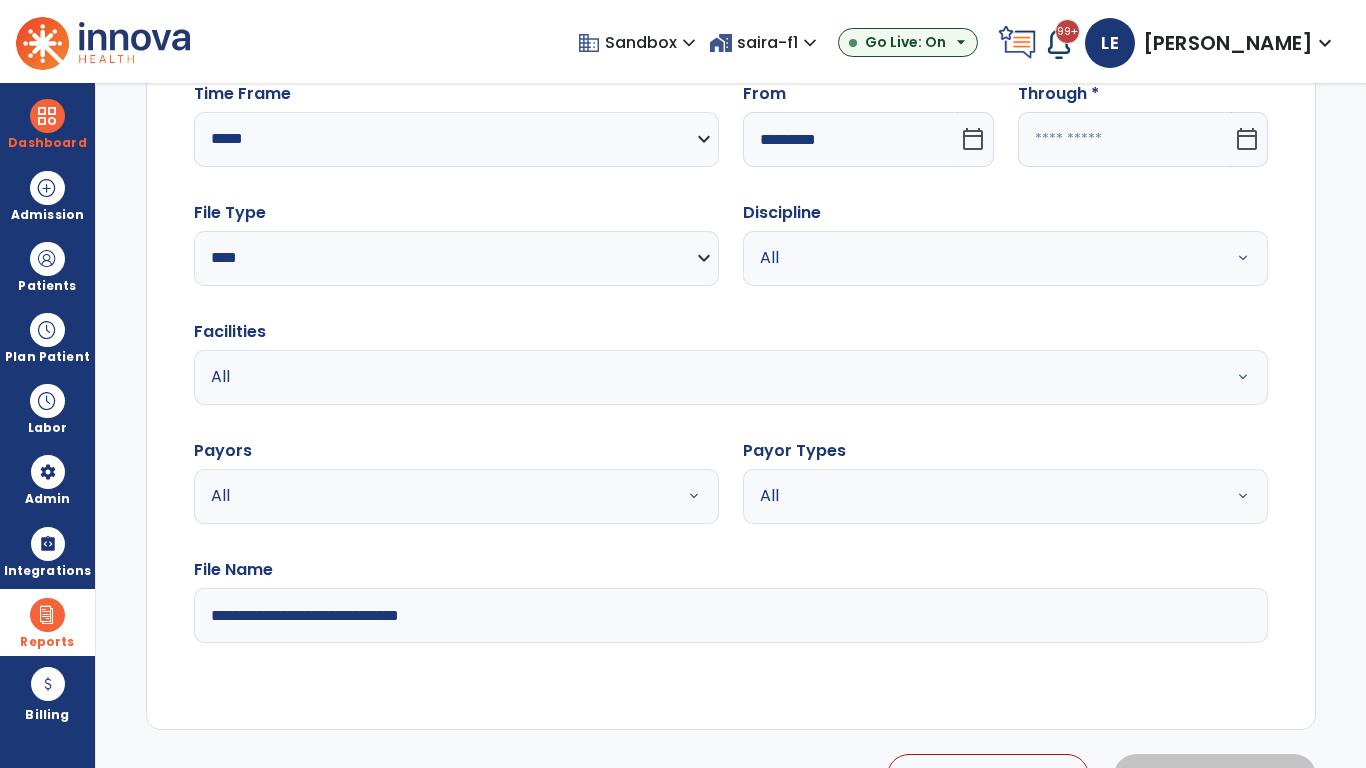 select on "*" 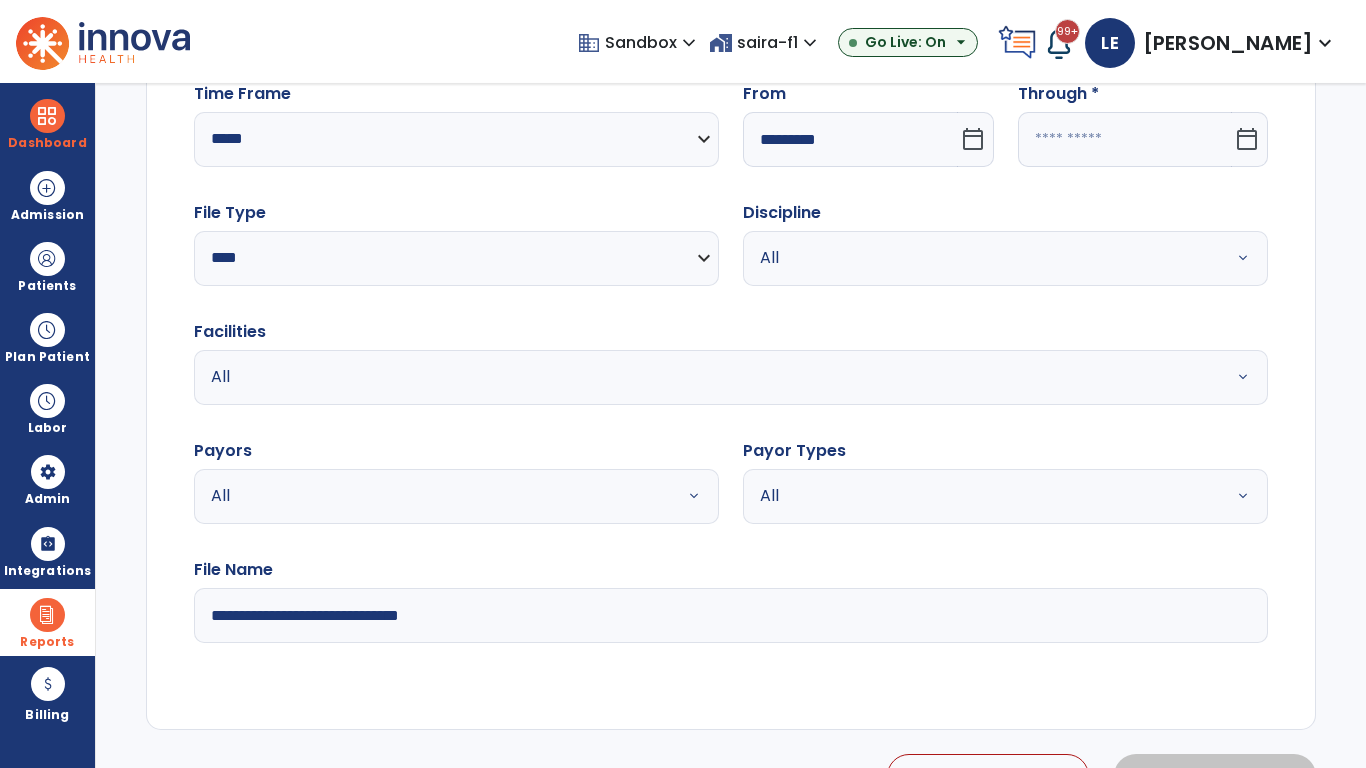 select on "****" 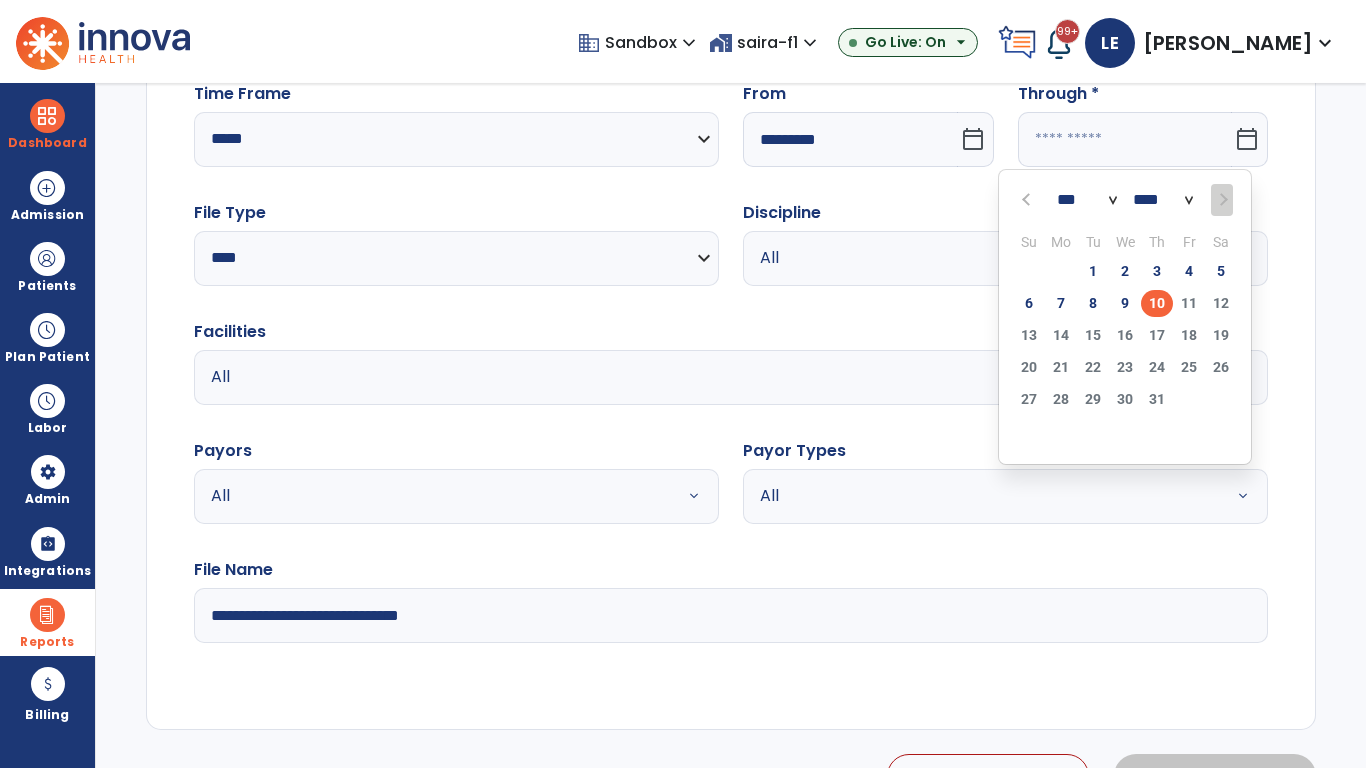 select on "*" 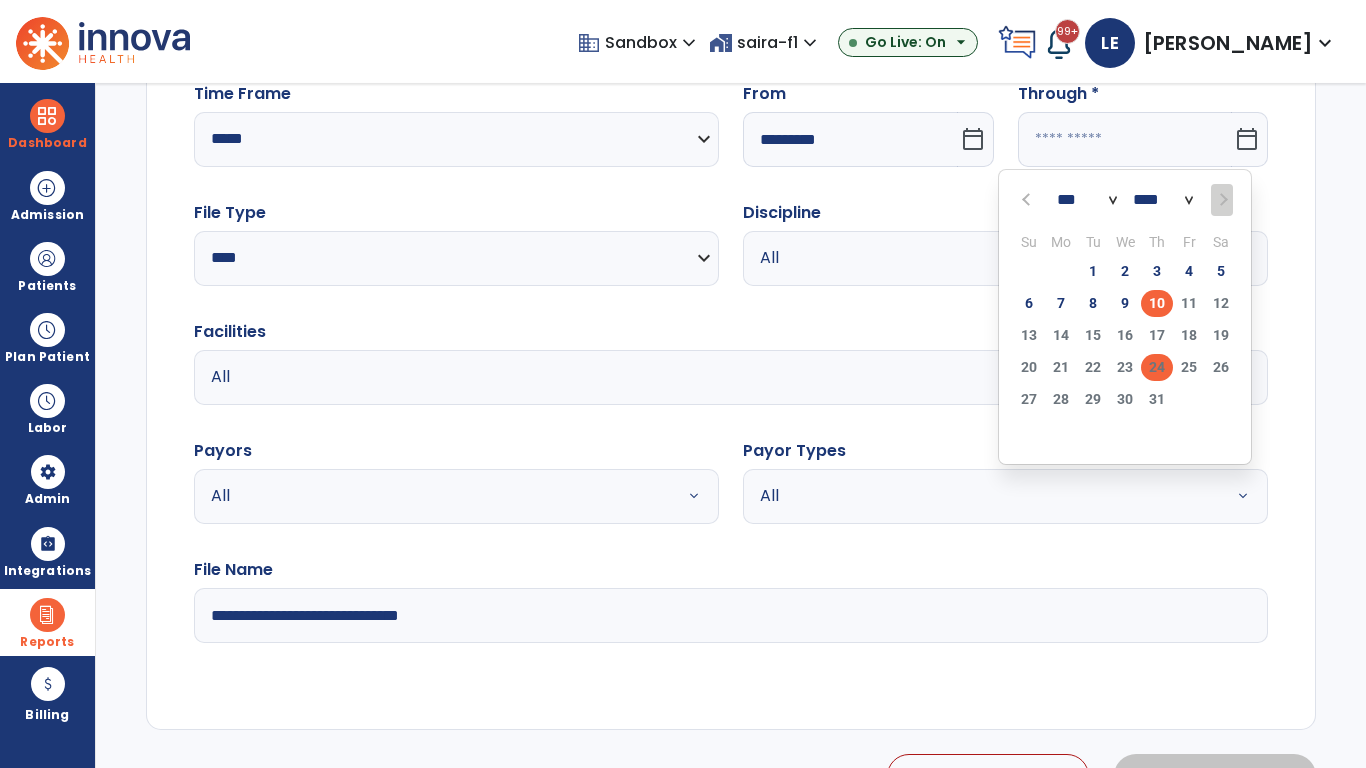 click on "24" 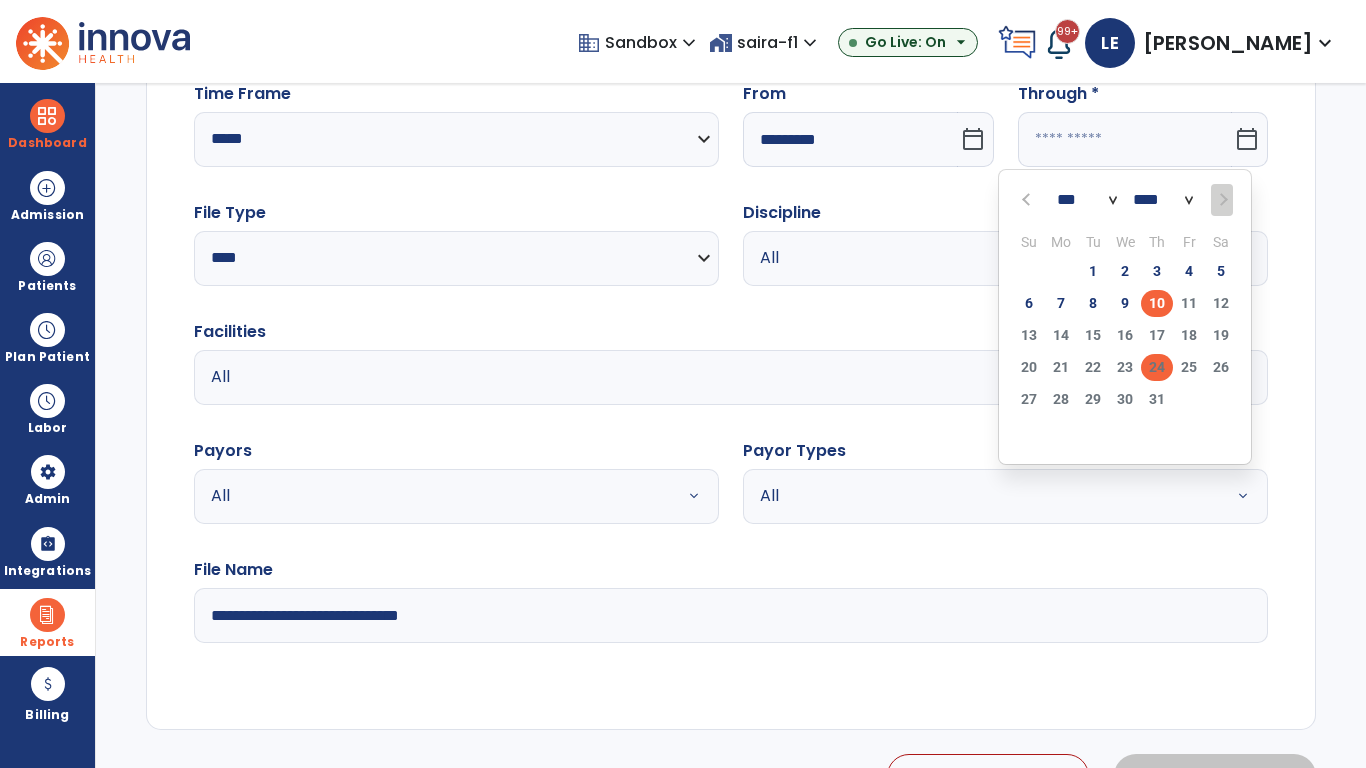 type on "**********" 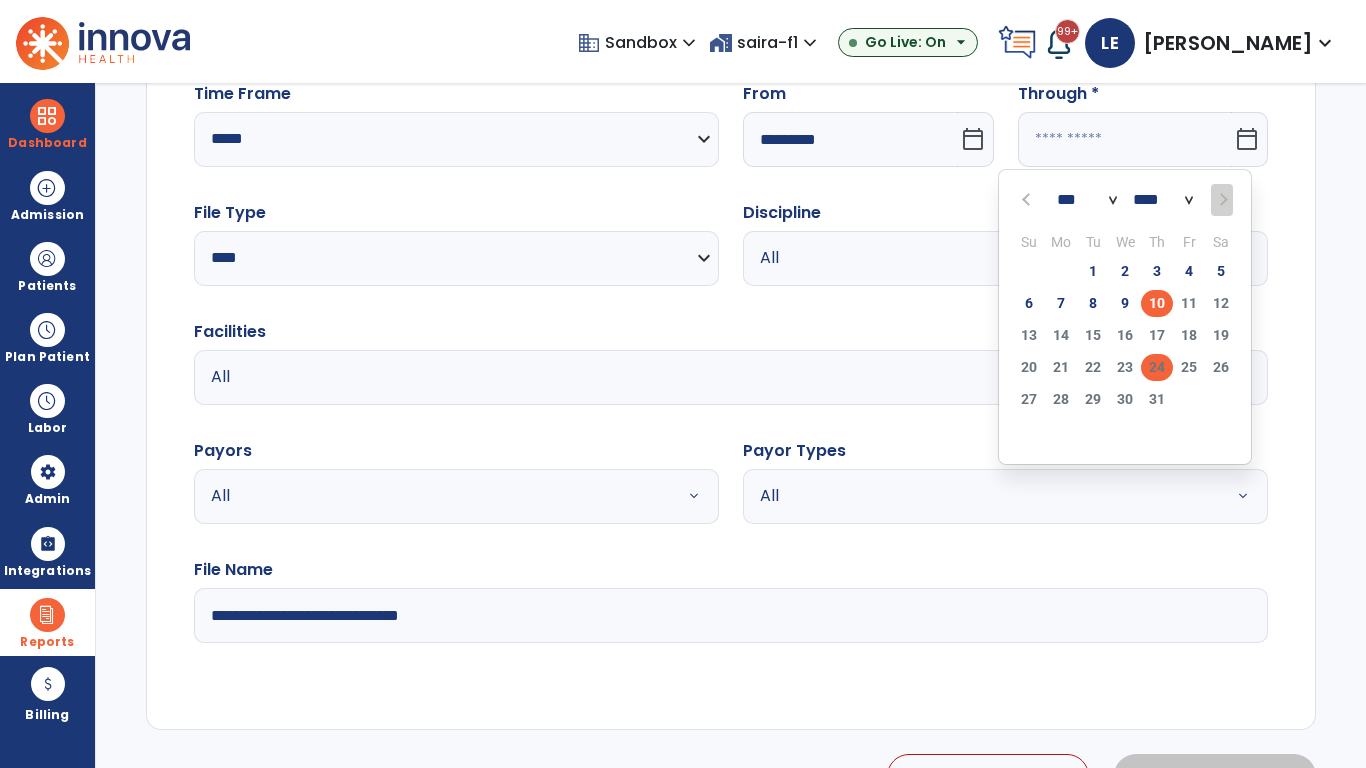 type on "*********" 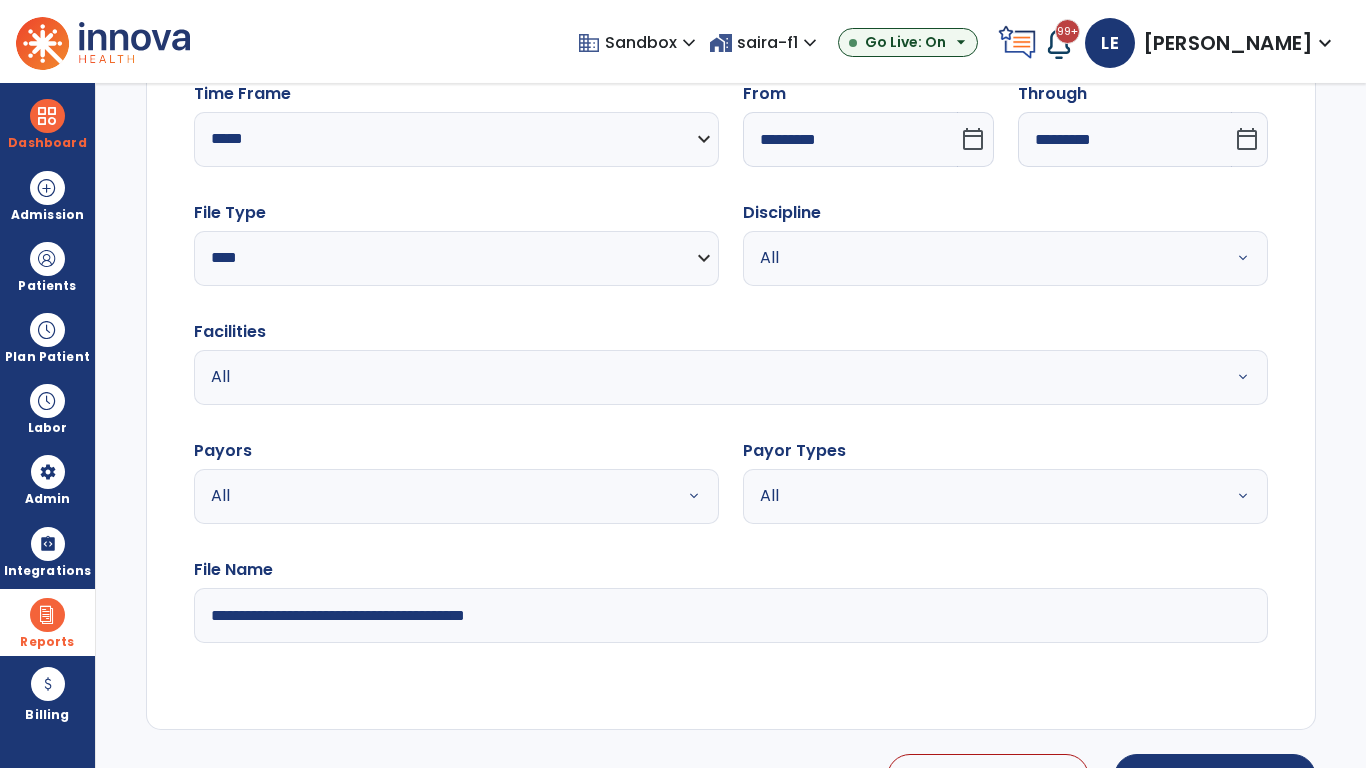 click on "All" at bounding box center [981, 258] 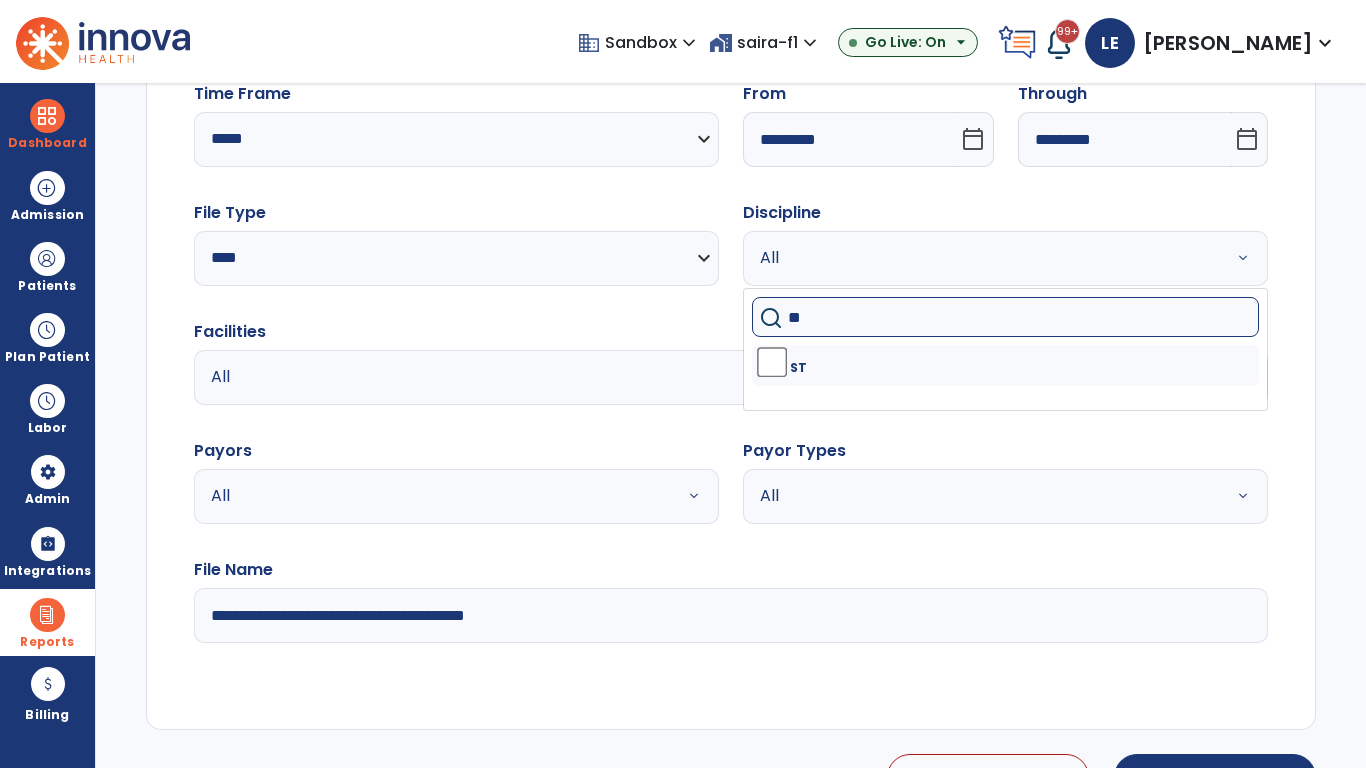 type on "**" 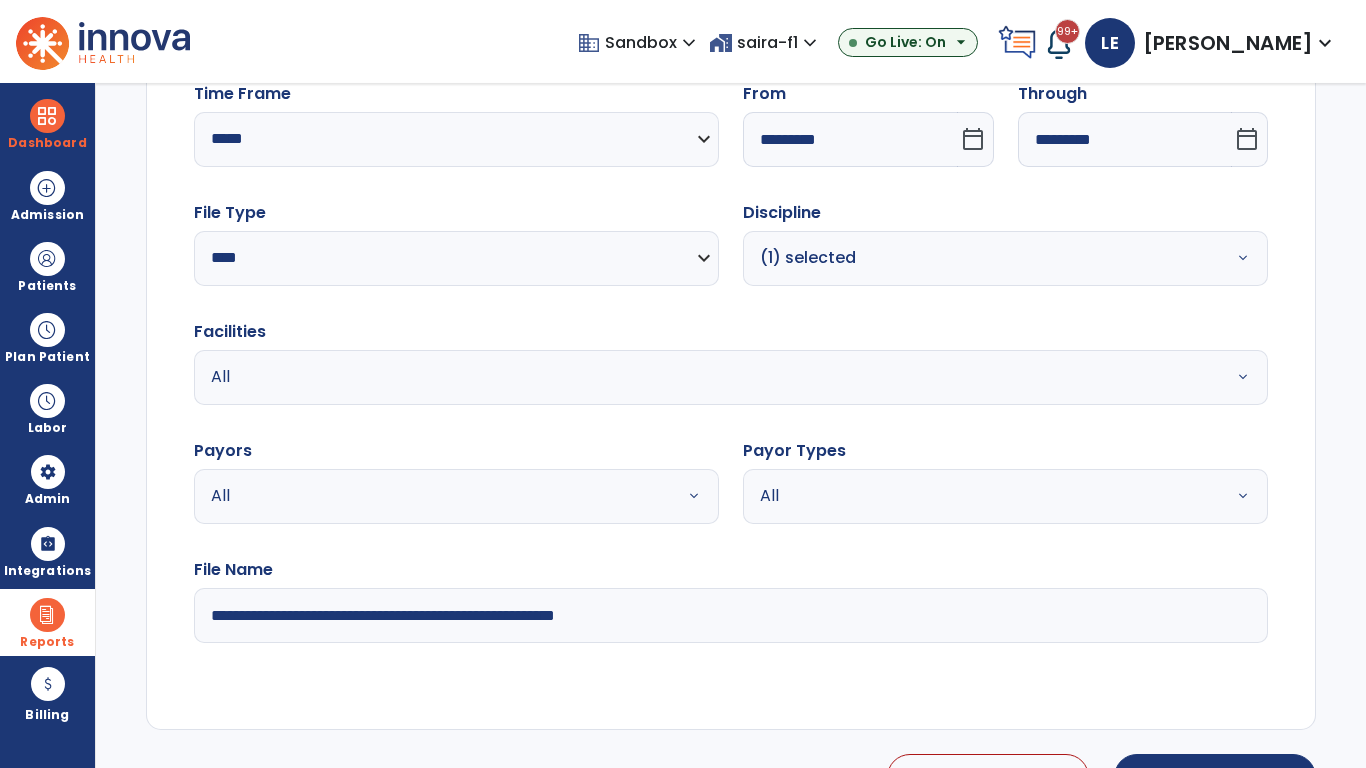 type on "**********" 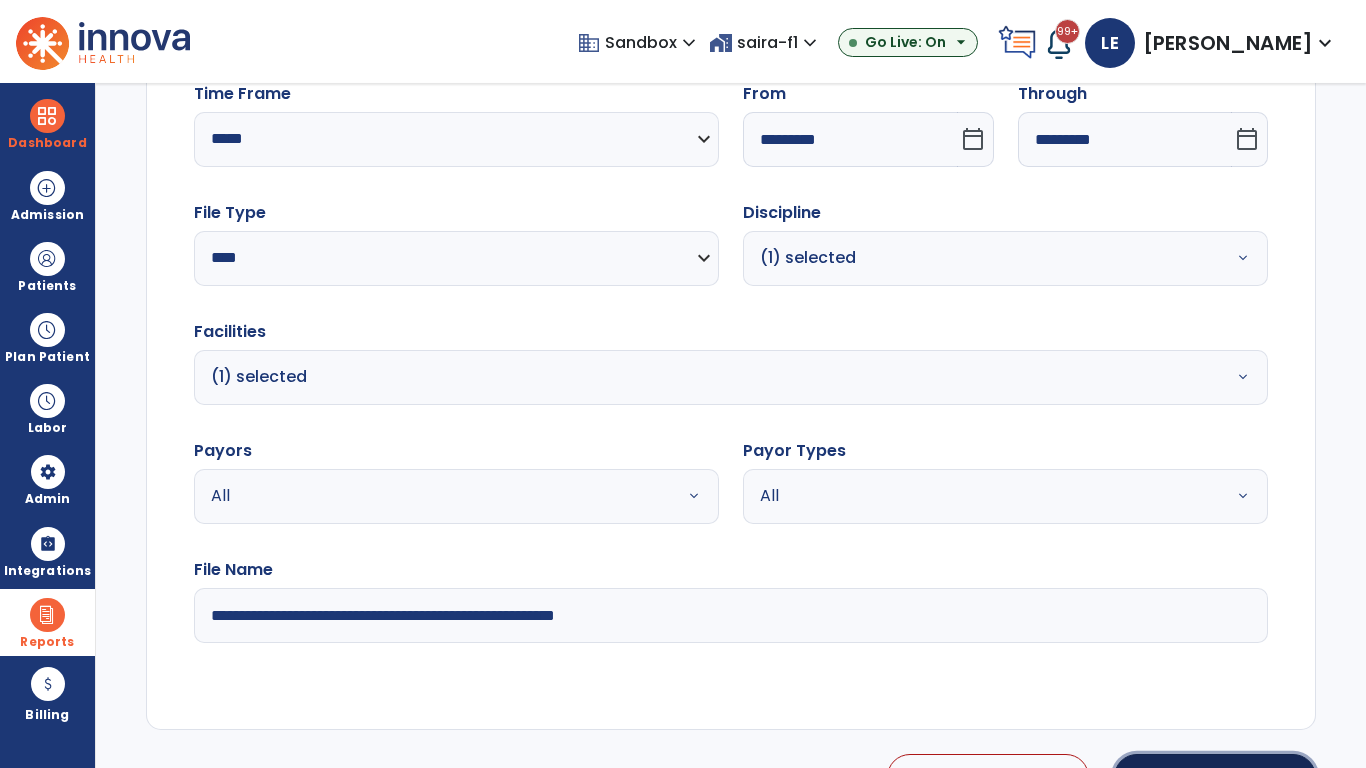 click on "Generate Report" 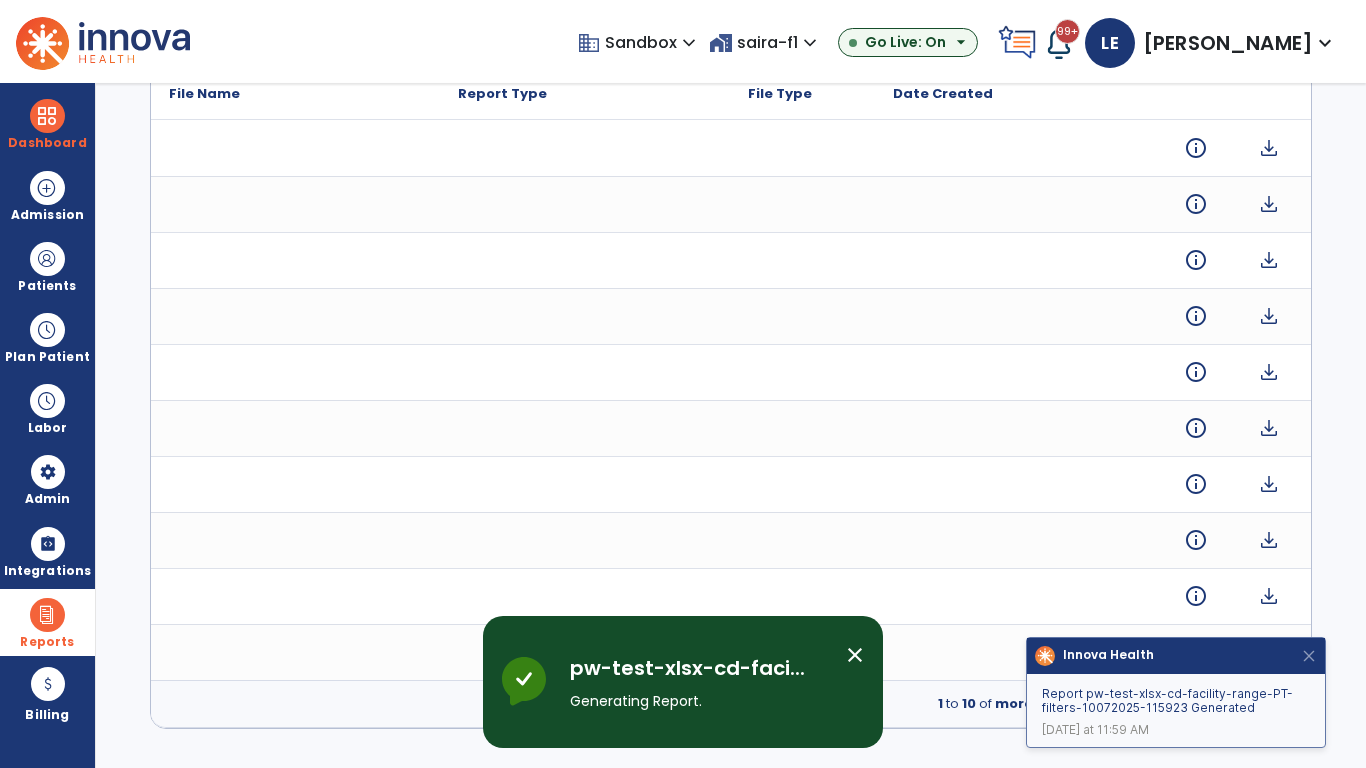 scroll, scrollTop: 0, scrollLeft: 0, axis: both 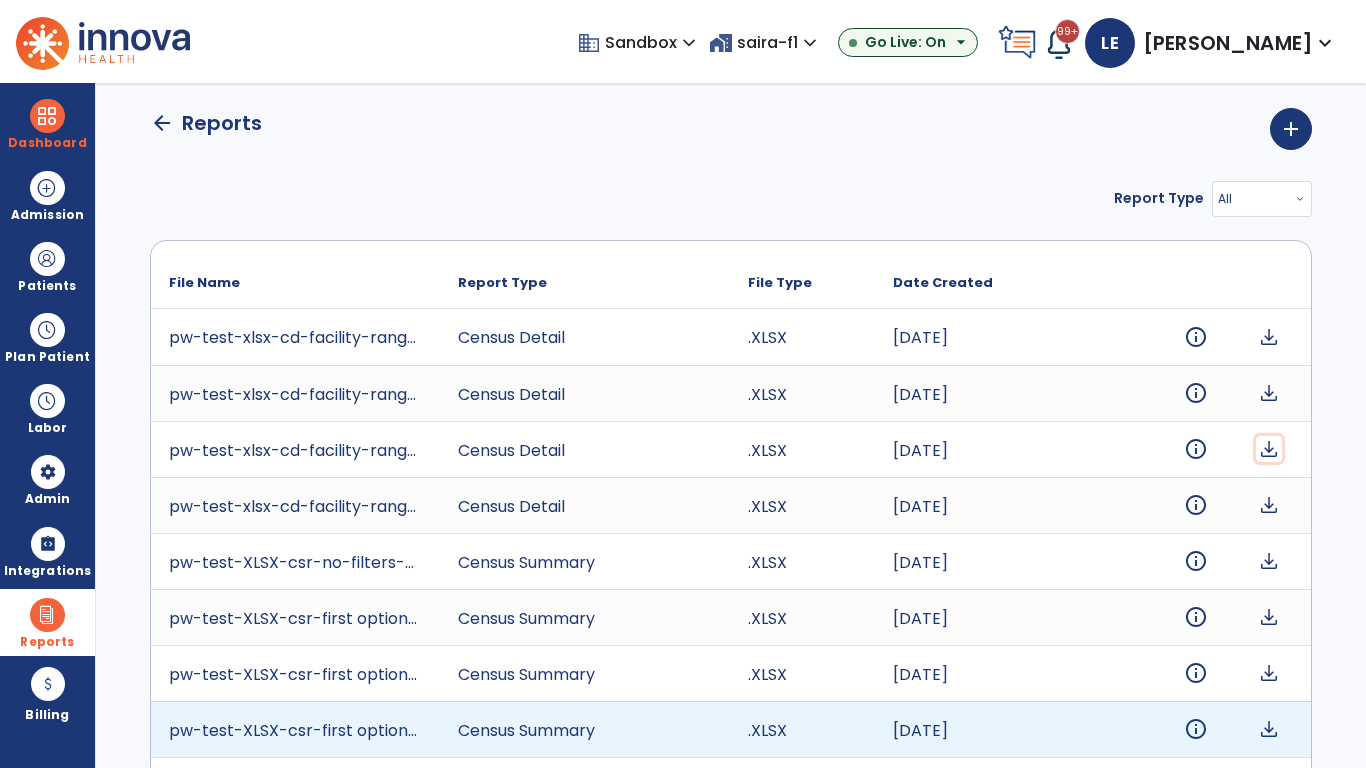 click on "download" 